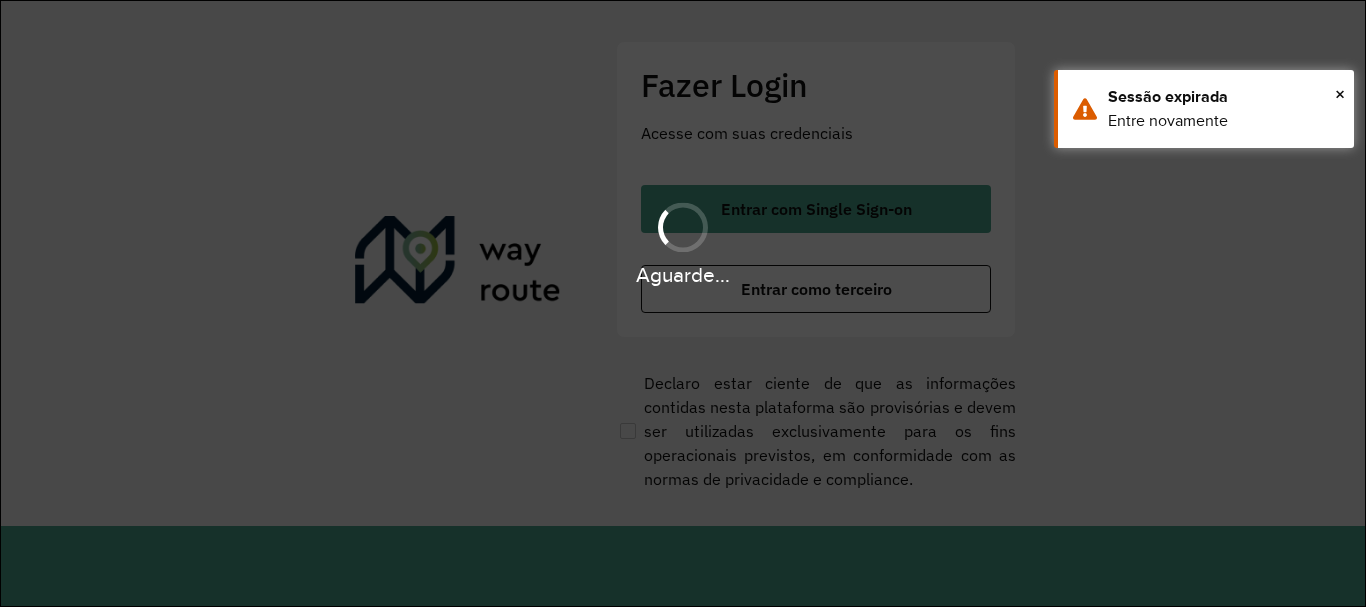 scroll, scrollTop: 0, scrollLeft: 0, axis: both 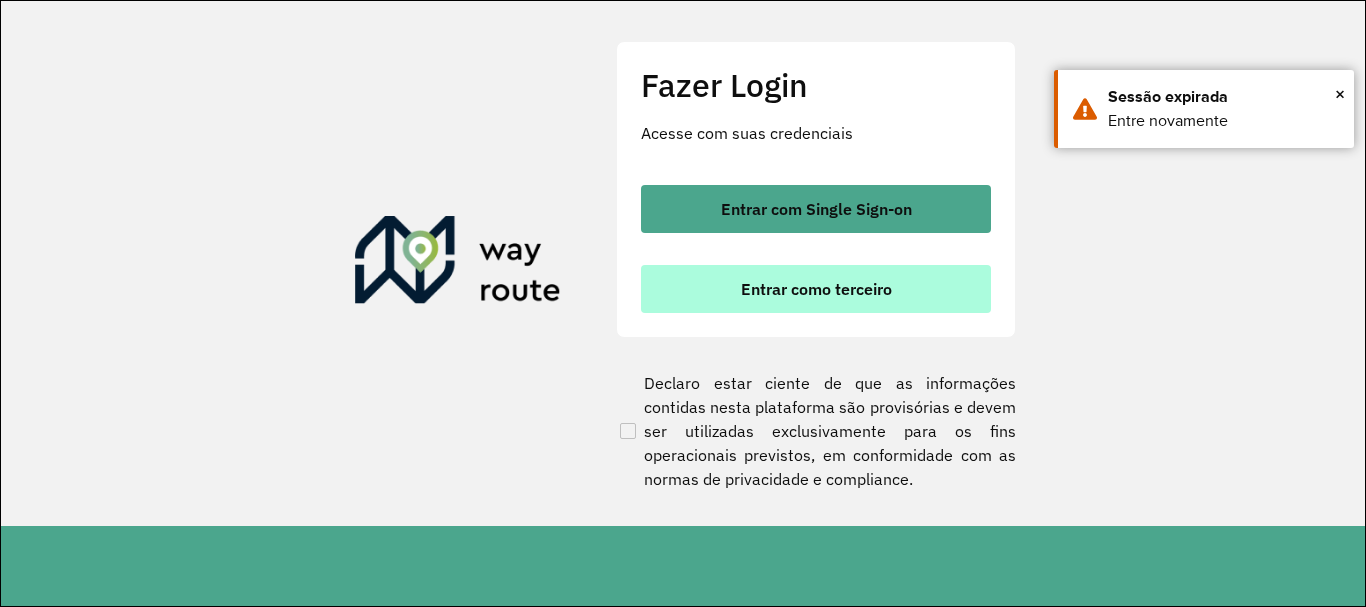 click on "Entrar como terceiro" at bounding box center [816, 289] 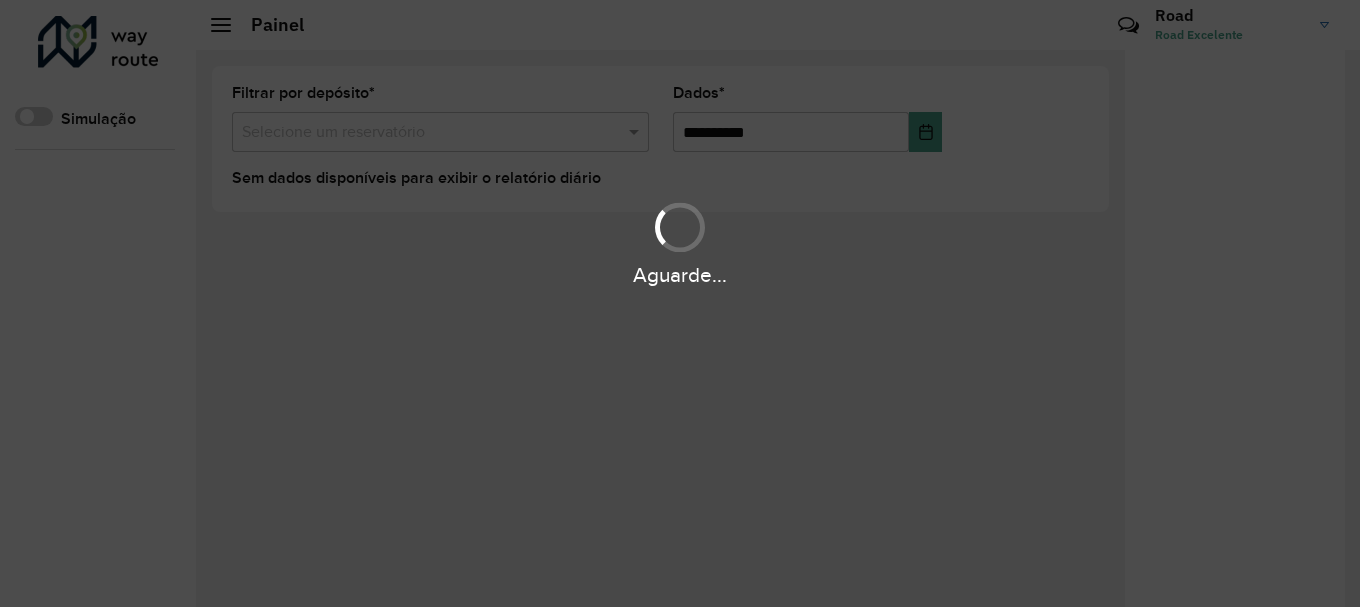 scroll, scrollTop: 0, scrollLeft: 0, axis: both 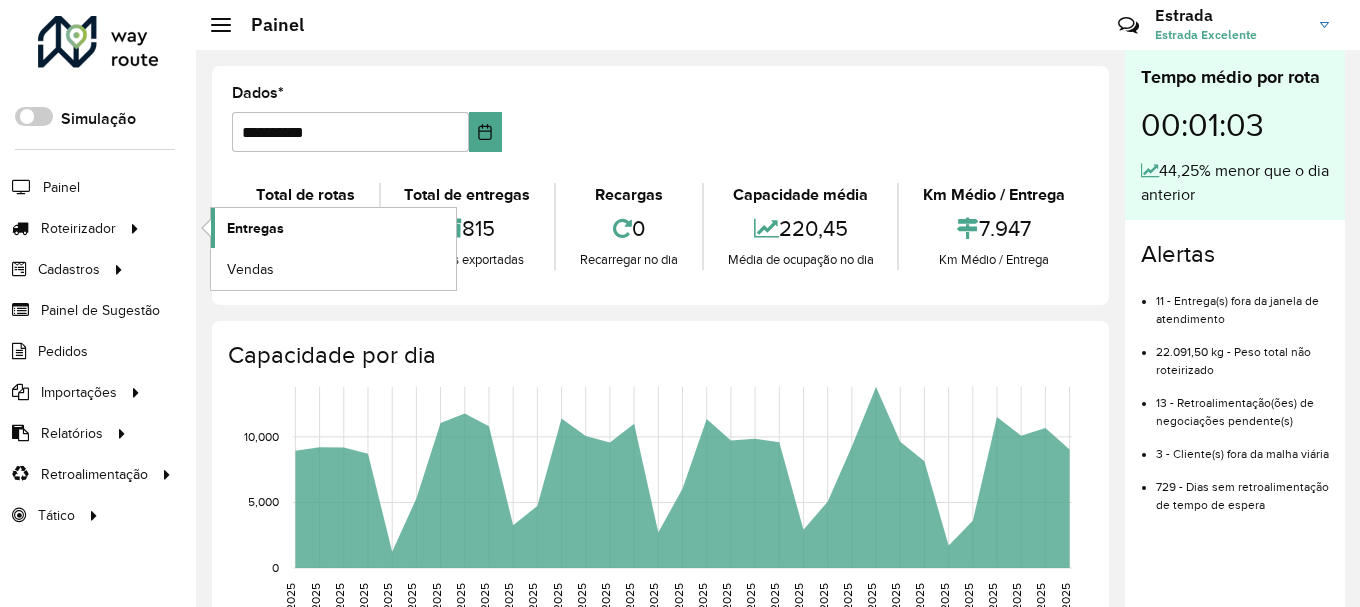 click on "Entregas" 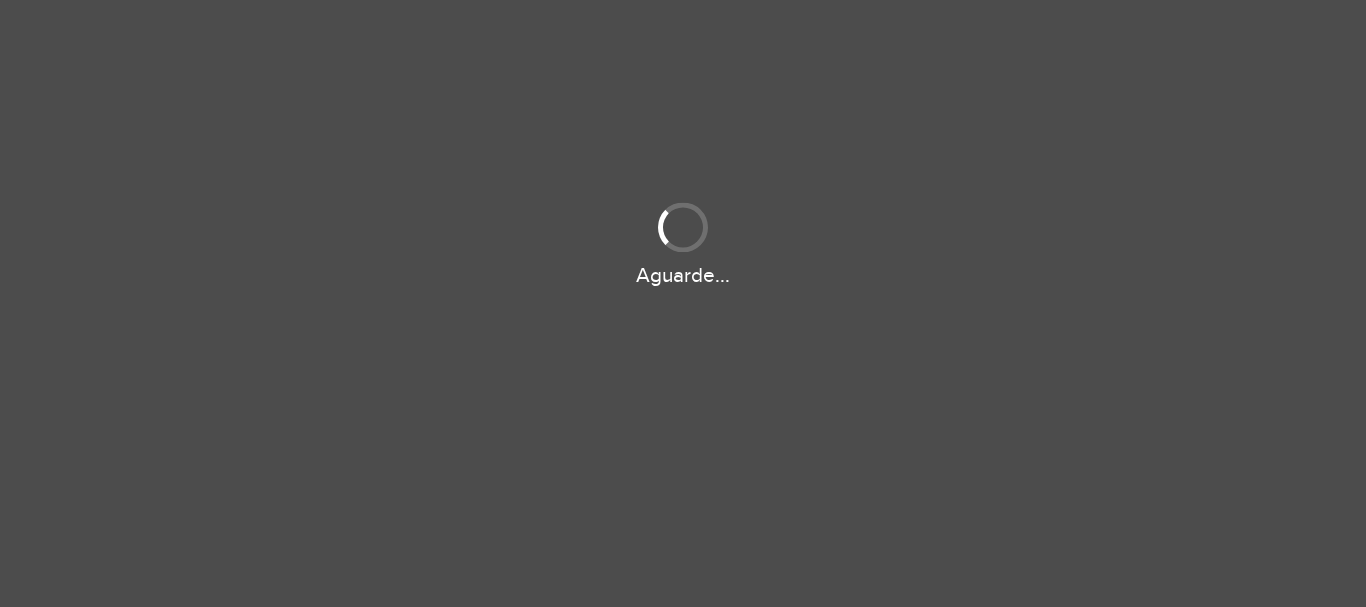 scroll, scrollTop: 0, scrollLeft: 0, axis: both 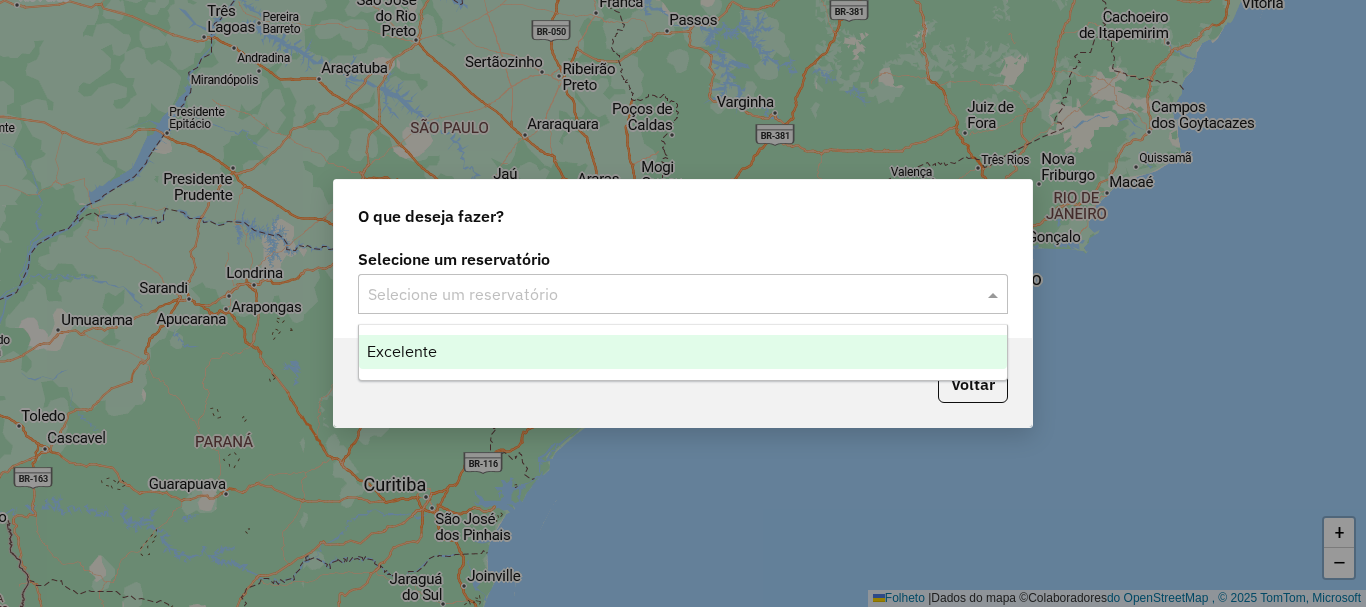 click 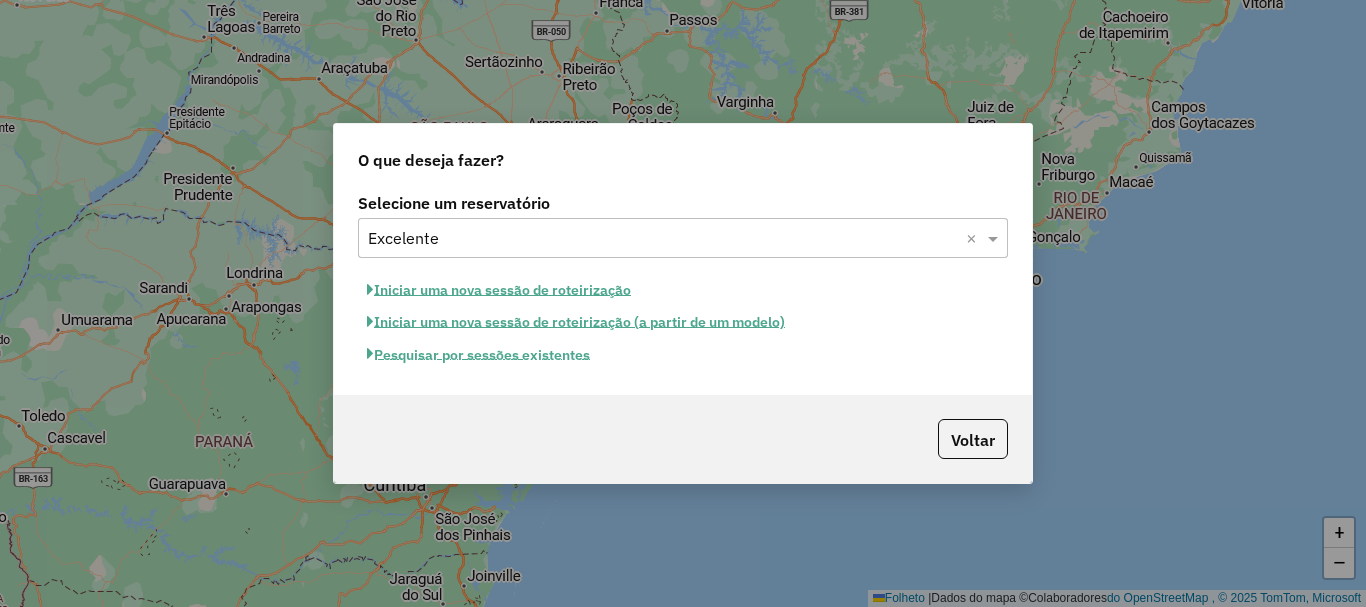 click on "Pesquisar por sessões existentes" 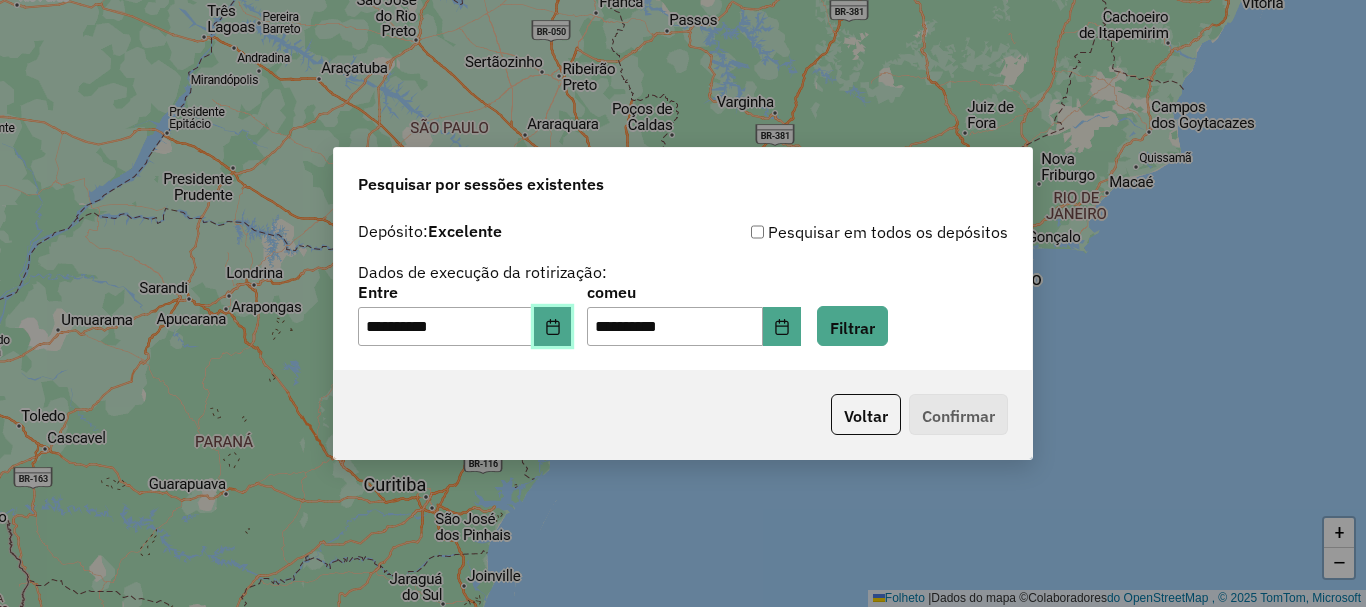 click 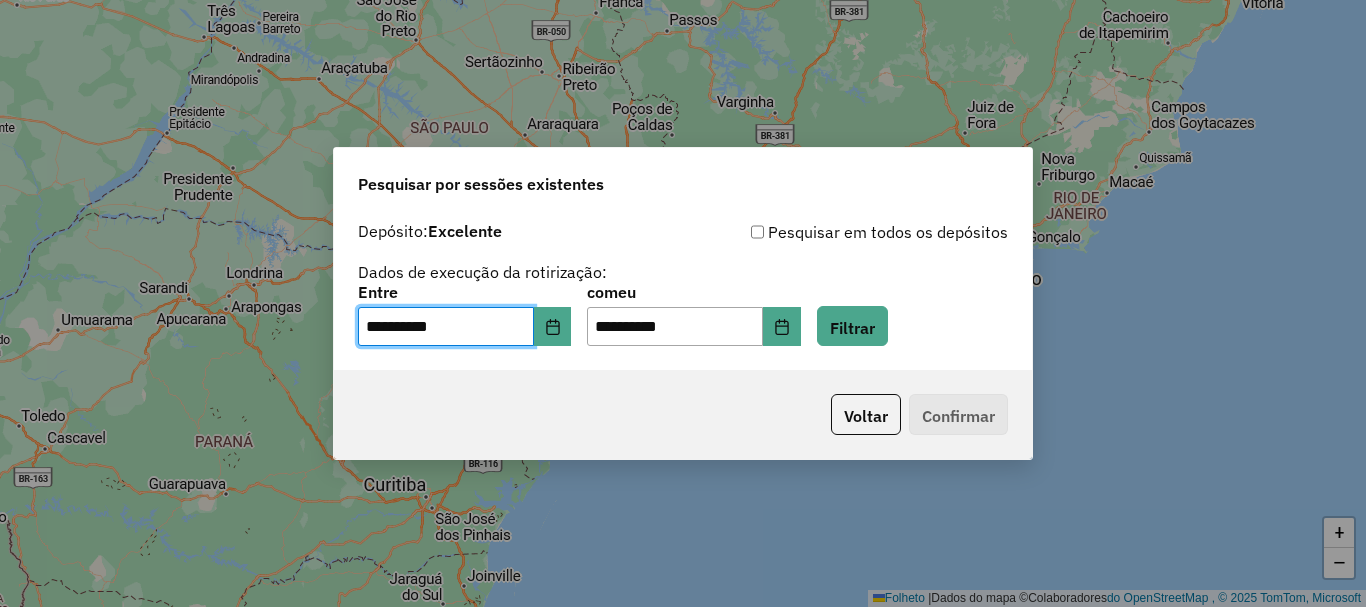 click on "**********" 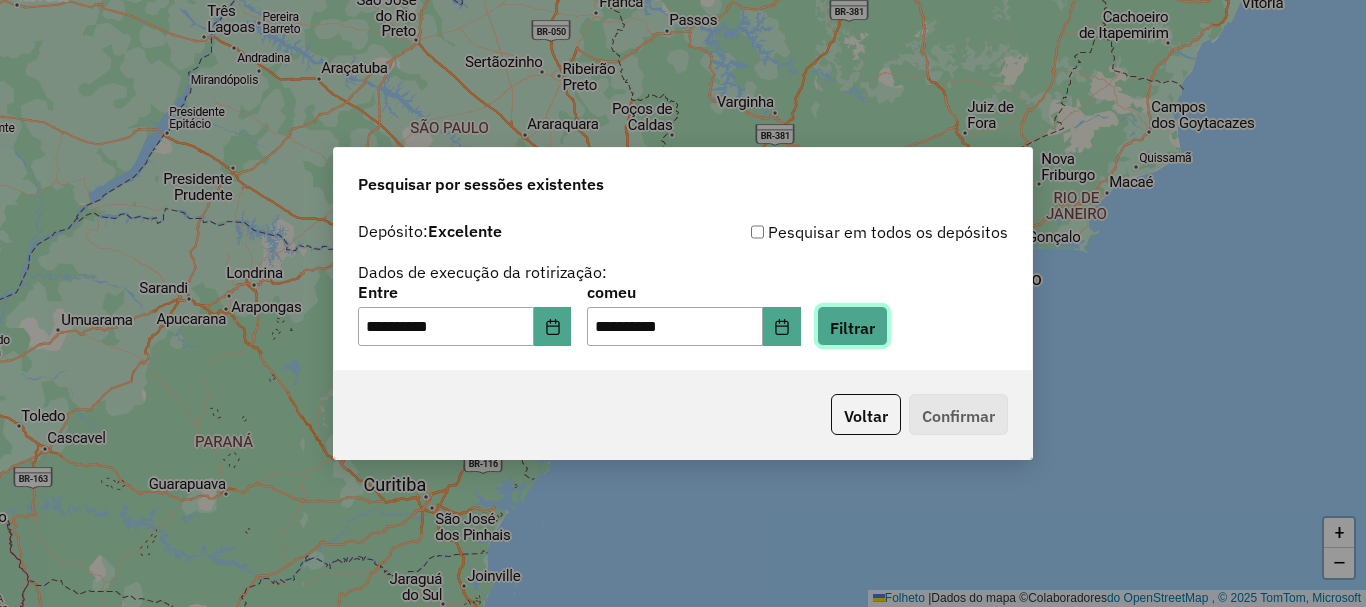 click on "Filtrar" 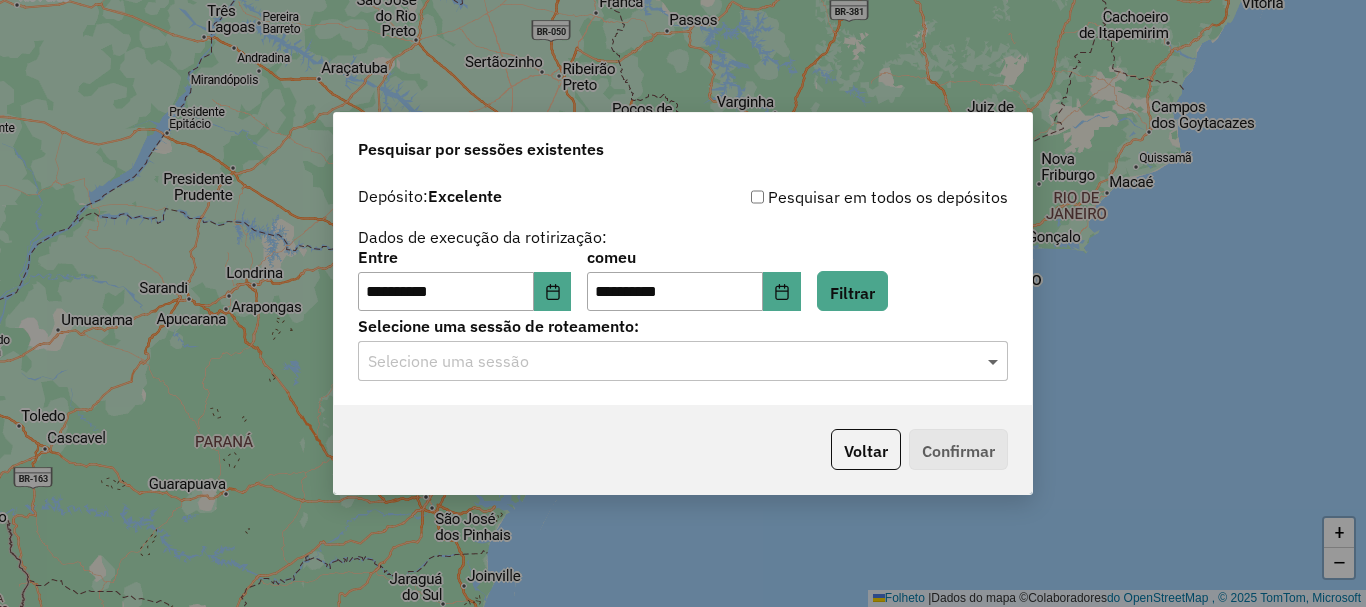 click 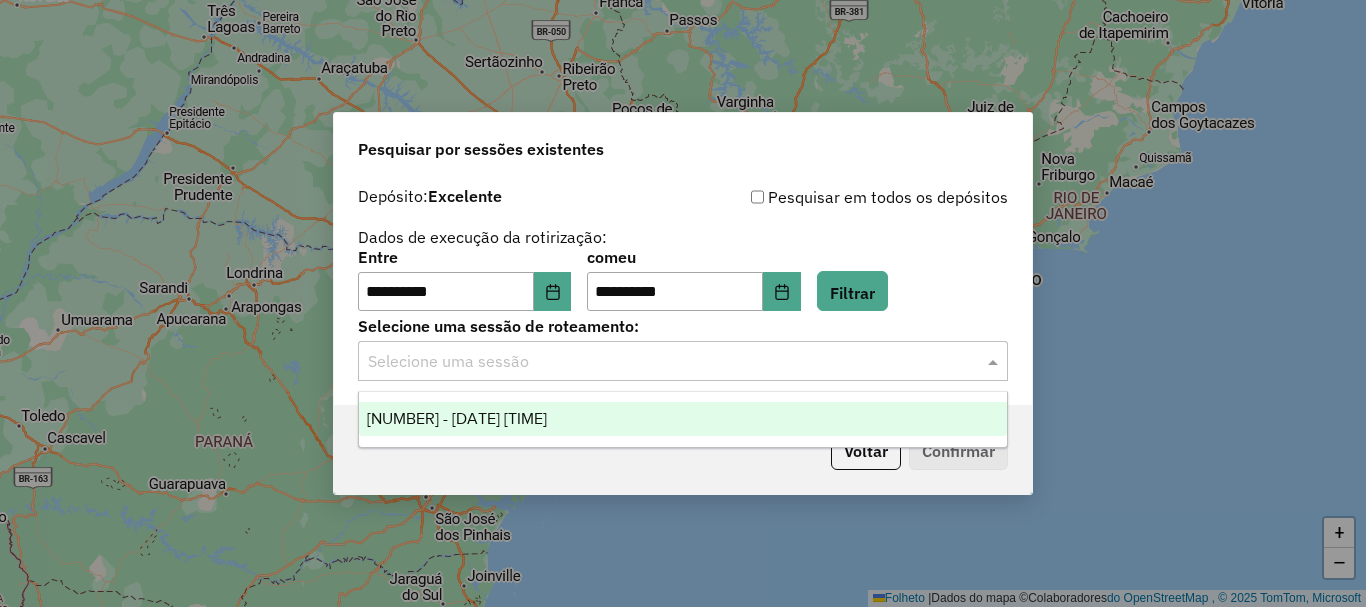 click on "976545 - 08/08/2025 17:48" at bounding box center (457, 418) 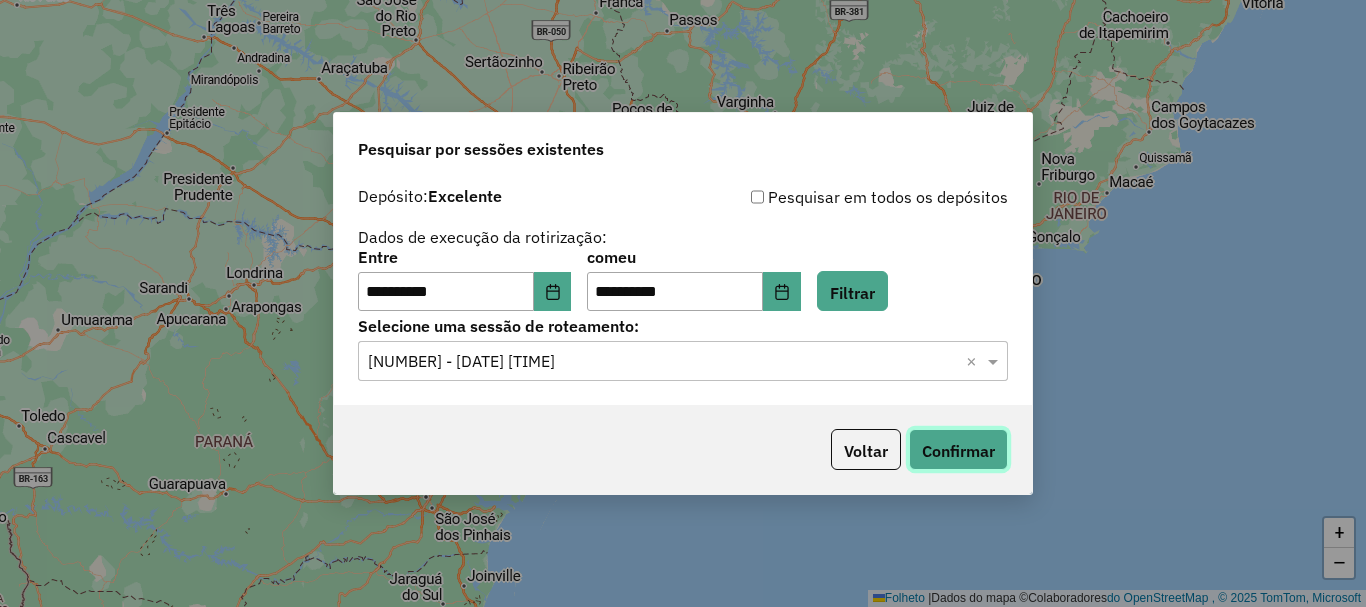 click on "Confirmar" 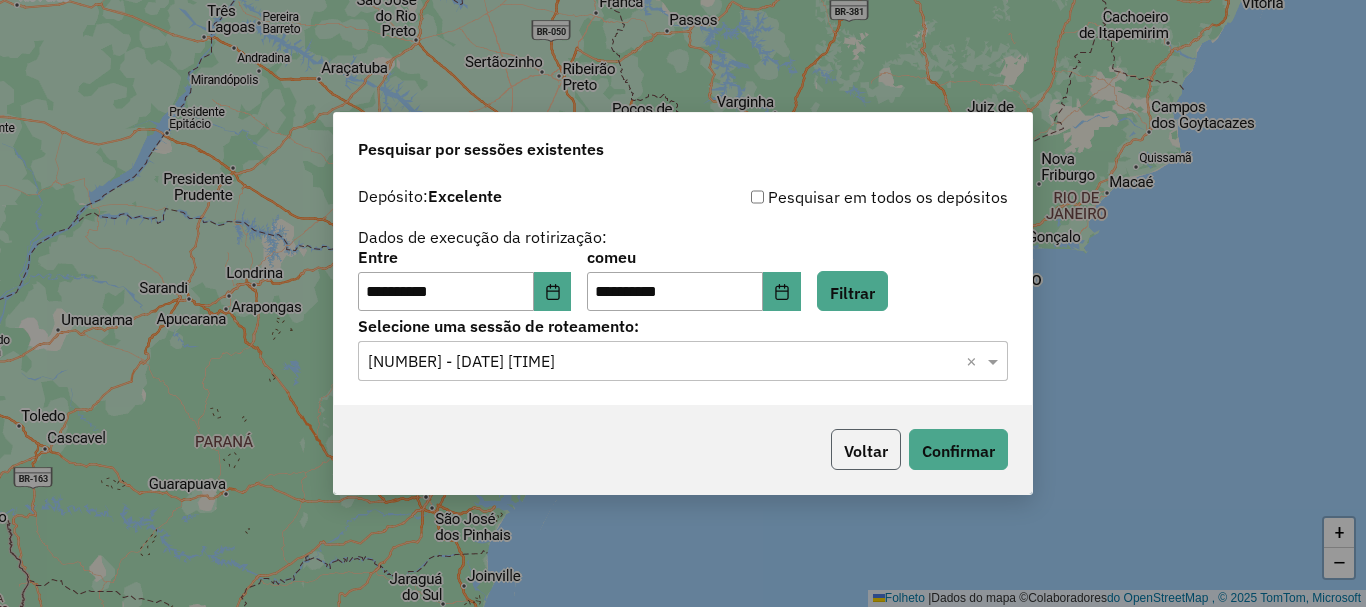 click on "Voltar" 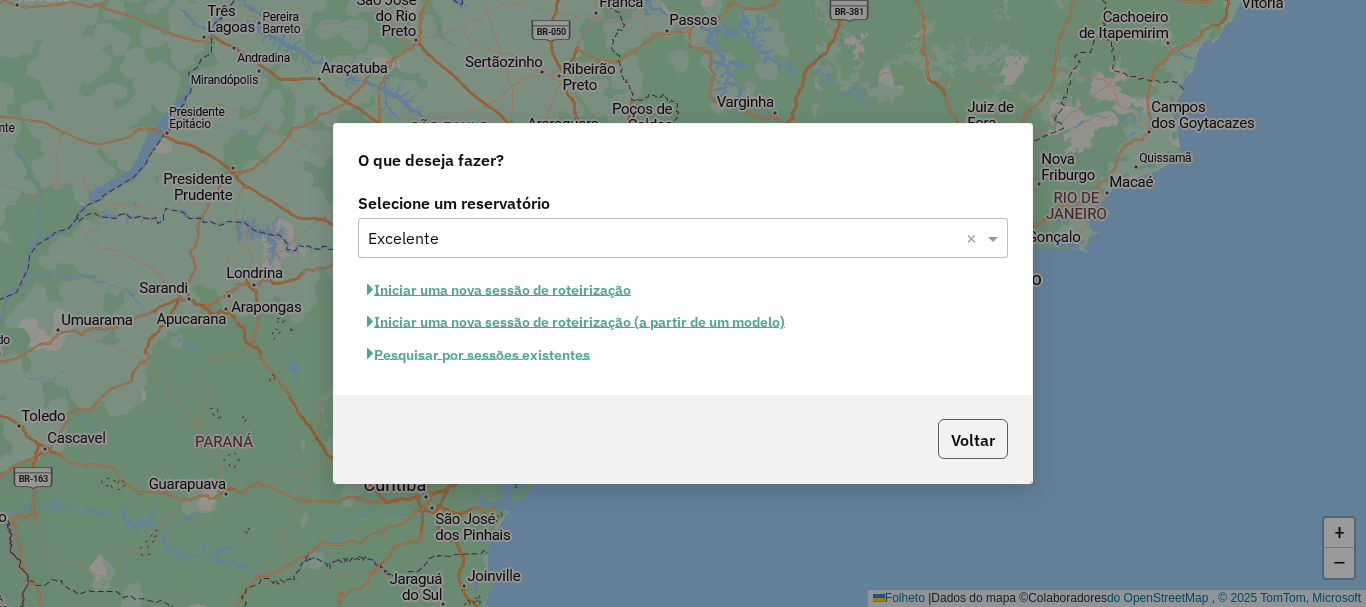 click on "Voltar" 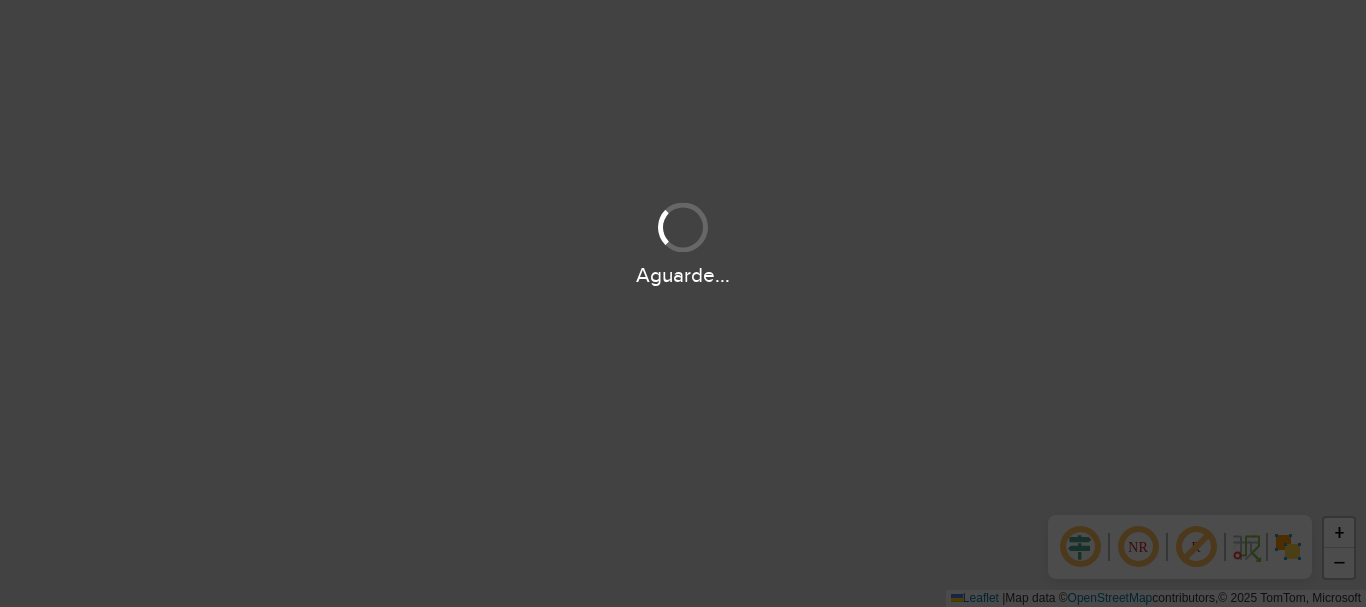 scroll, scrollTop: 0, scrollLeft: 0, axis: both 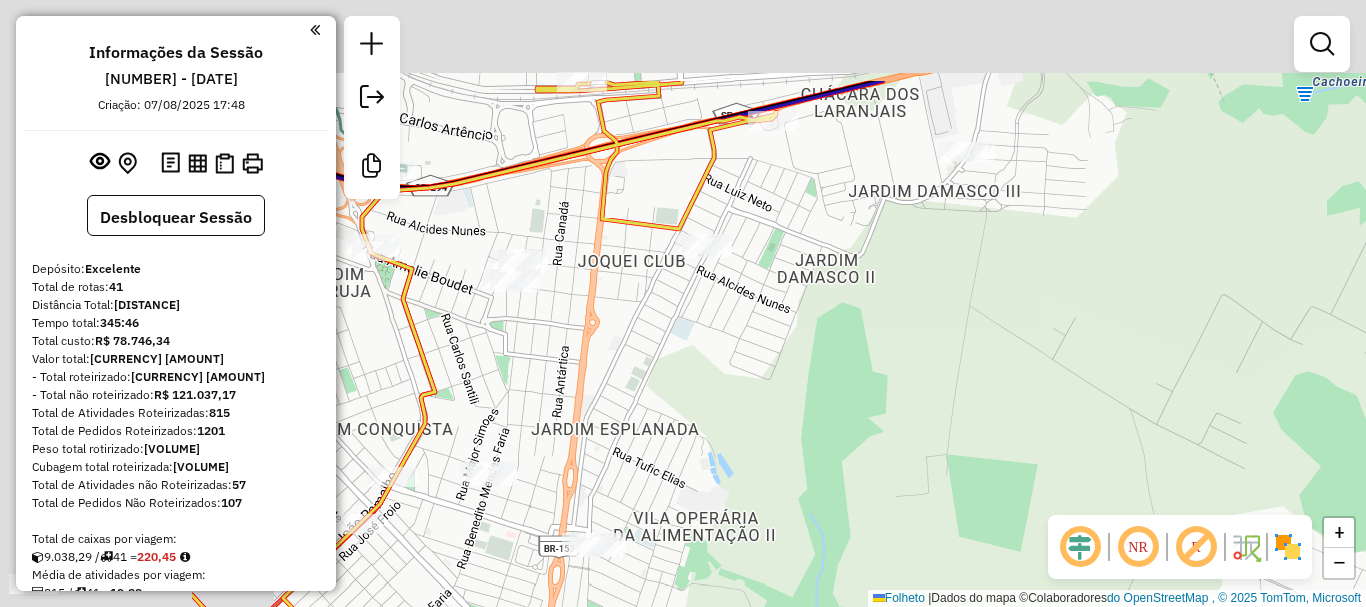 drag, startPoint x: 618, startPoint y: 192, endPoint x: 1163, endPoint y: 372, distance: 573.95557 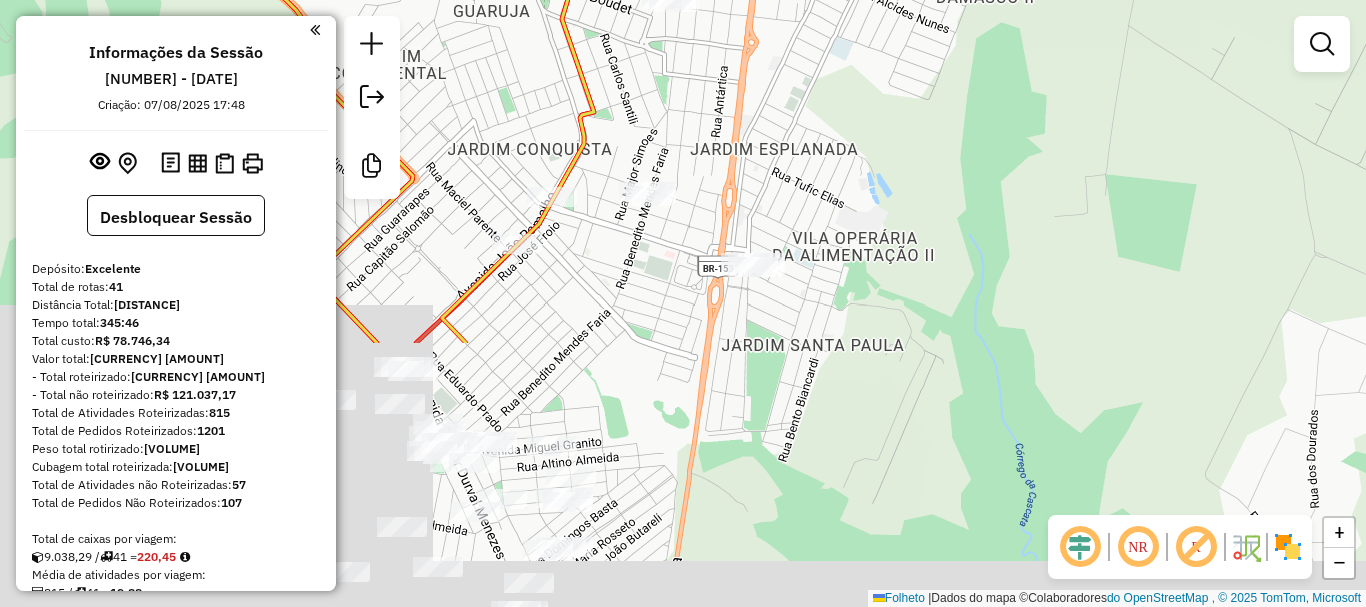 drag, startPoint x: 927, startPoint y: 79, endPoint x: 900, endPoint y: 103, distance: 36.124783 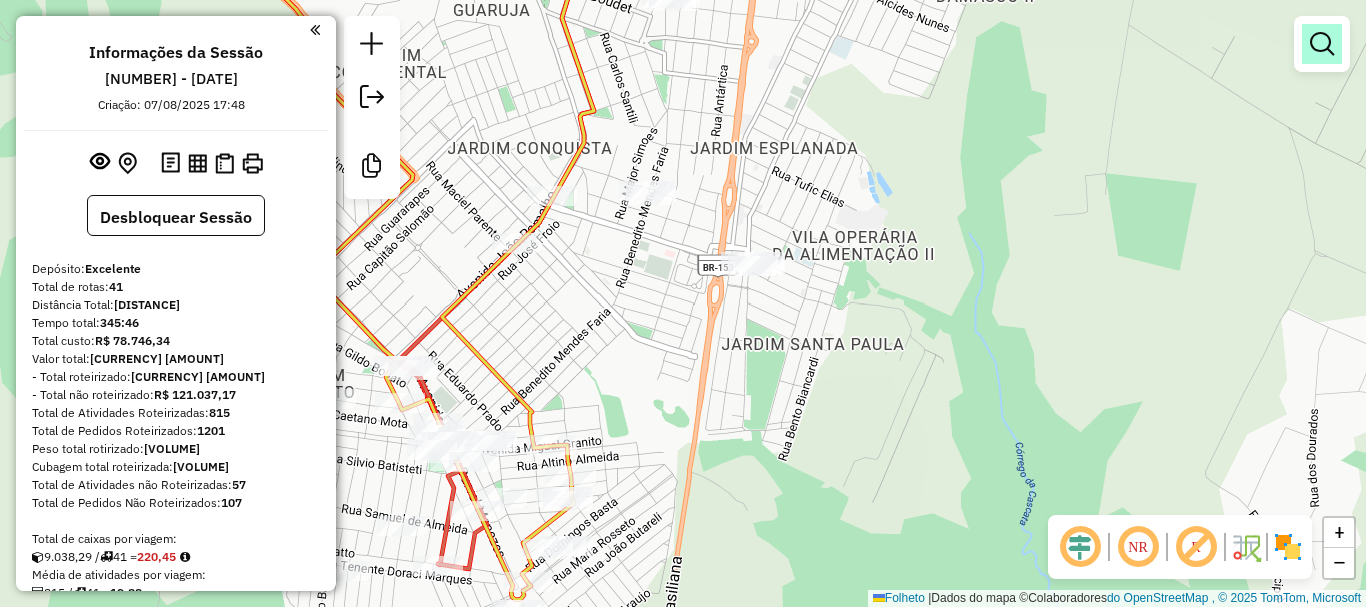 click at bounding box center [1322, 44] 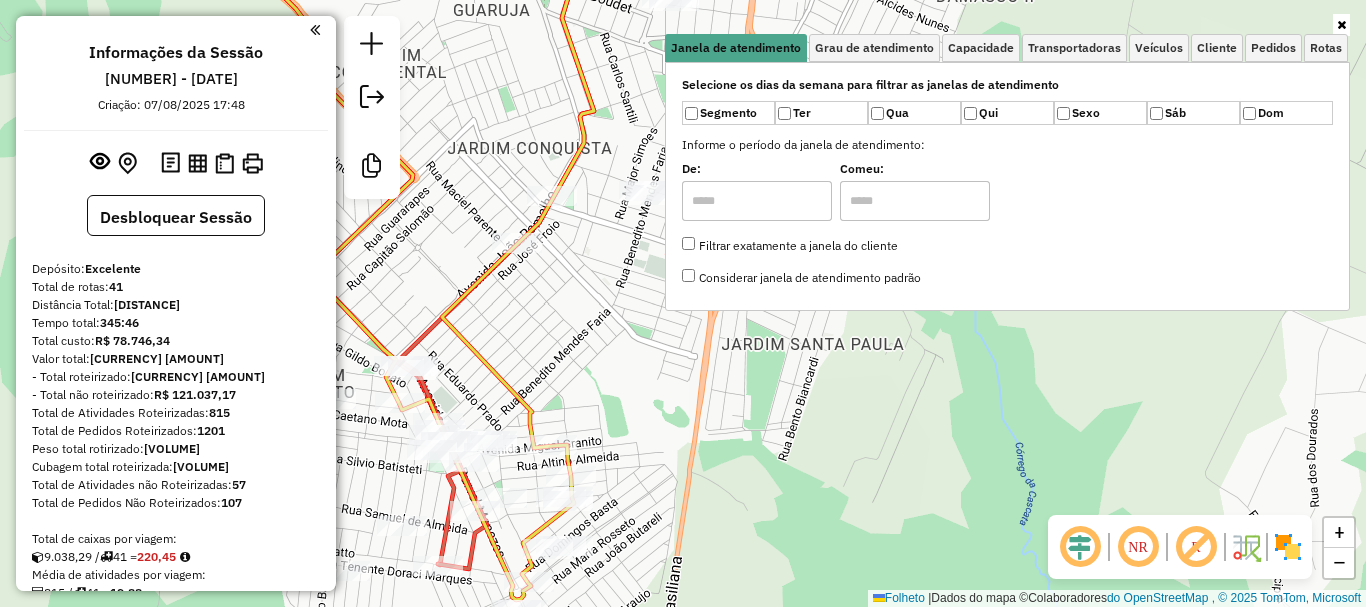 click on "Janela de atendimento Grau de atendimento Capacidade Transportadoras Veículos Cliente Pedidos Rotas Selecione os dias da semana para filtrar as janelas de atendimento Segmento Ter Qua Qui Sexo Sáb Dom Informe o período da janela de atendimento: De: Comeu: Filtrar exatamente a janela do cliente Considerar janela de atendimento padrão Selecione os dias da semana para filtrar as notas de atendimento Segmento Ter Qua Qui Sexo Sáb Dom Considerar clientes sem dia de atendimento cadastrado Clientes fora do dia de atendimento selecionado Filtre as atividades entre os valores definidos abaixo: Peso mínimo: Peso máximo: Cubagem mínima: Cubagem máxima: De: Comeu: Filtre as atividades entre o tempo de atendimento definido abaixo: De: Comeu: Considerar capacidade total de clientes não roteirizados Transportadora: Selecione um ou mais itens Tipo de veículo: Selecione um ou mais itens Veículo: Selecione um ou mais itens Motorista: Selecione um ou mais itens Nome: Tipo de cliente: Selecione um ou mais itens Tipo:" 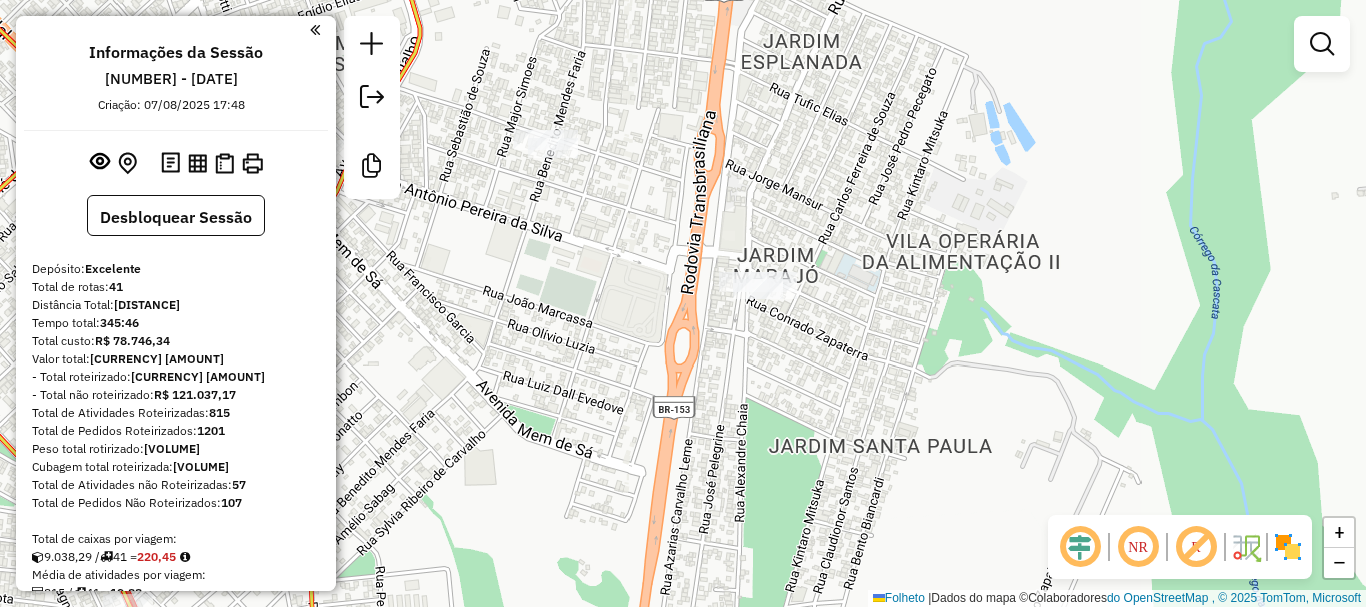 drag, startPoint x: 783, startPoint y: 156, endPoint x: 669, endPoint y: 106, distance: 124.48293 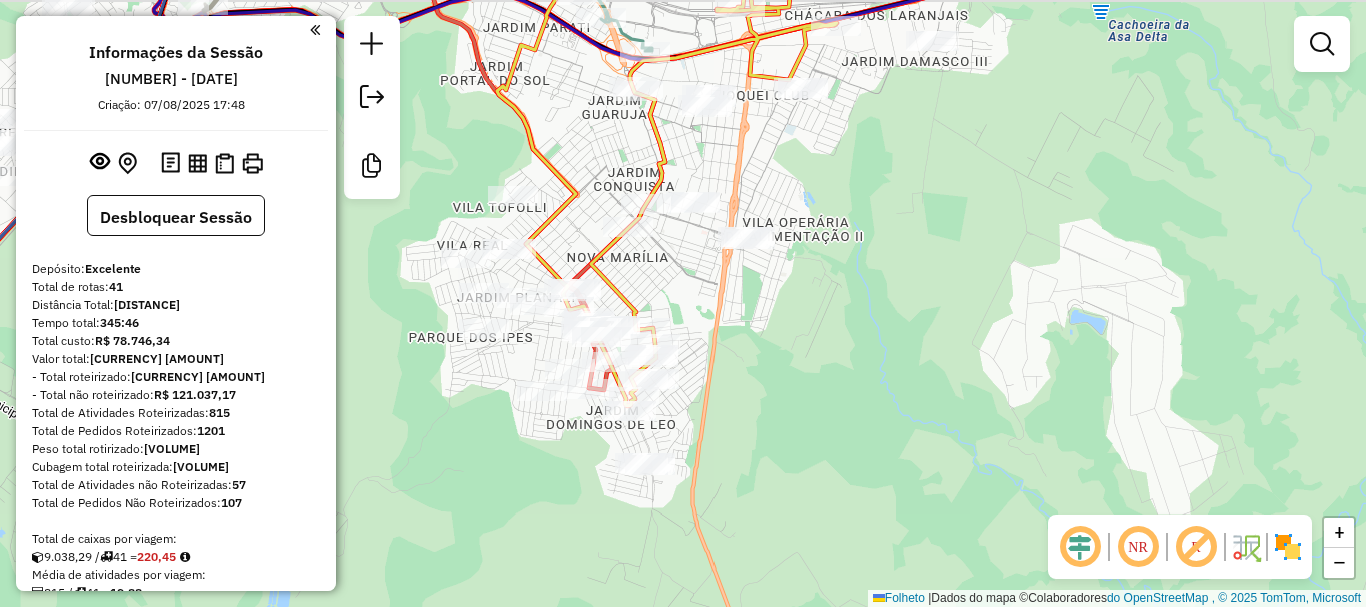drag, startPoint x: 536, startPoint y: 214, endPoint x: 753, endPoint y: 433, distance: 308.3018 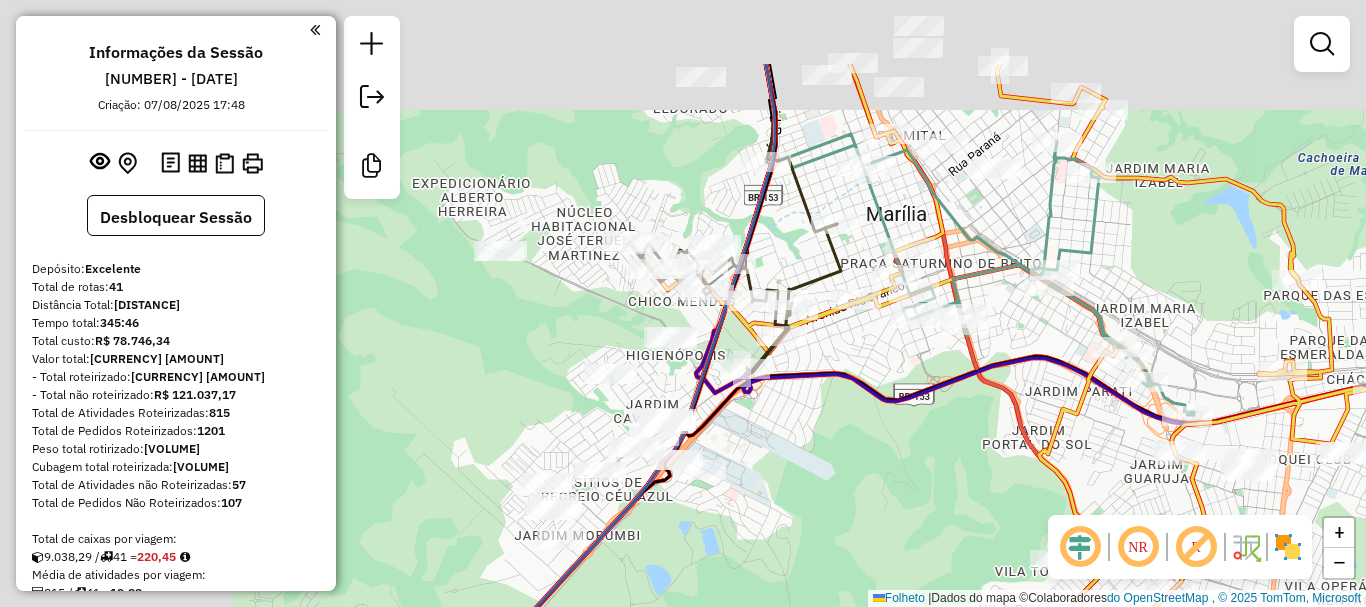 drag, startPoint x: 507, startPoint y: 216, endPoint x: 988, endPoint y: 282, distance: 485.50696 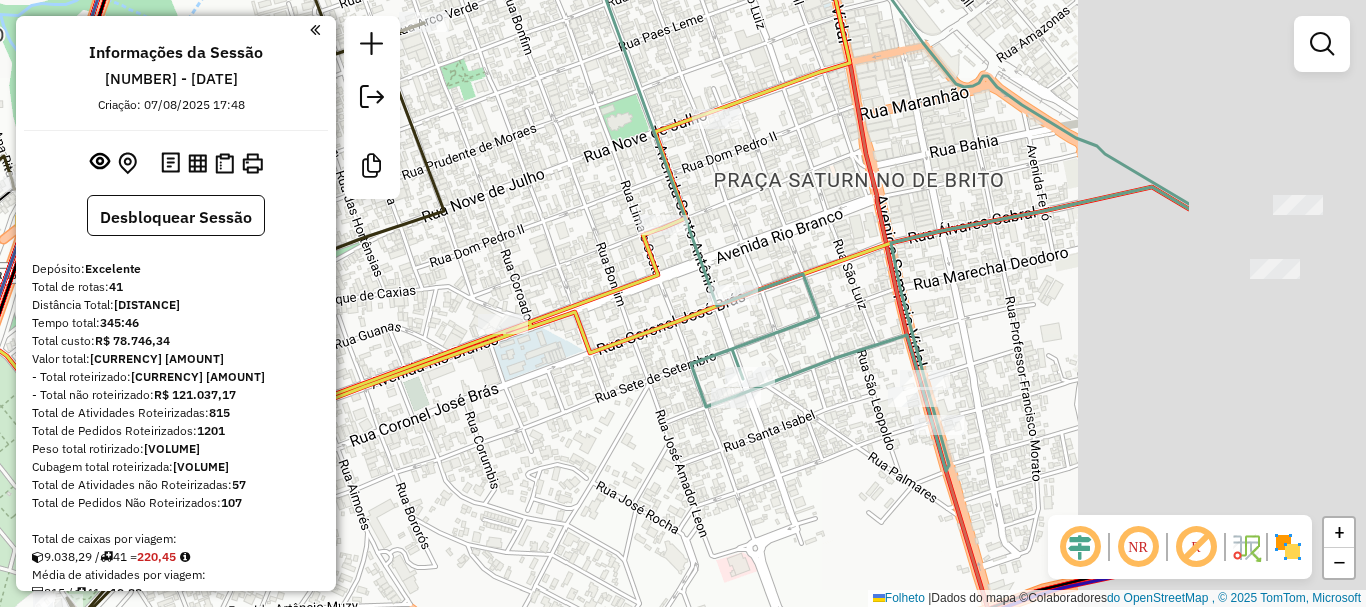 drag, startPoint x: 790, startPoint y: 420, endPoint x: 658, endPoint y: 418, distance: 132.01515 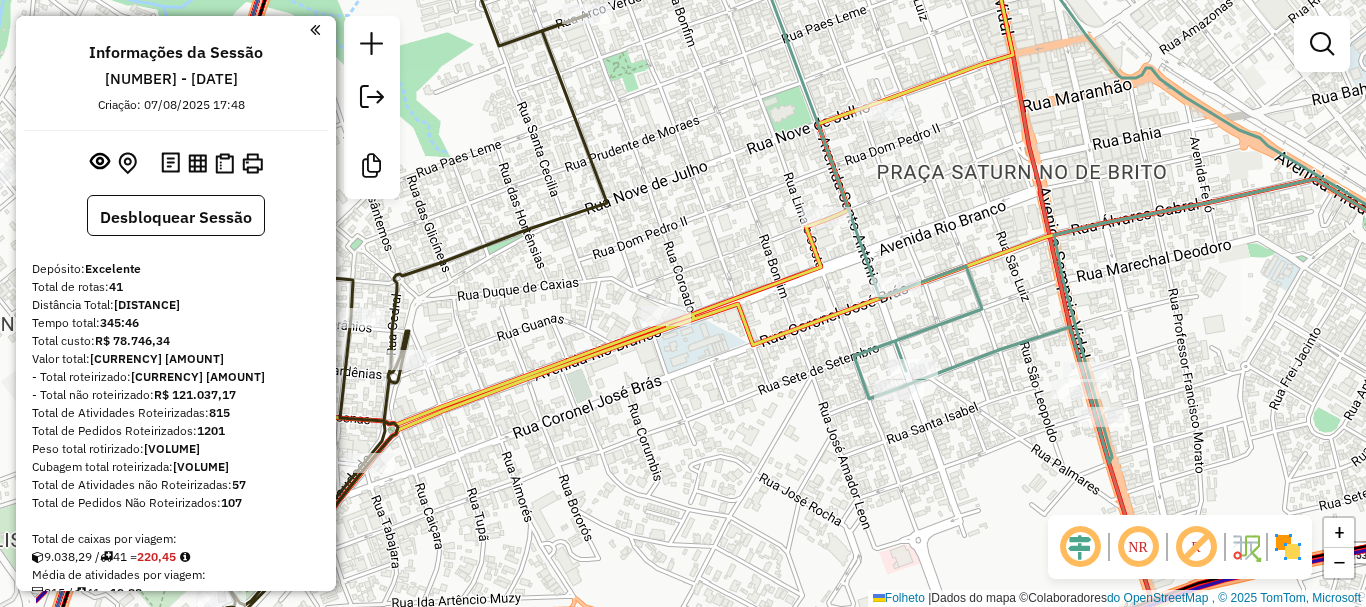 drag, startPoint x: 1105, startPoint y: 245, endPoint x: 952, endPoint y: 285, distance: 158.14233 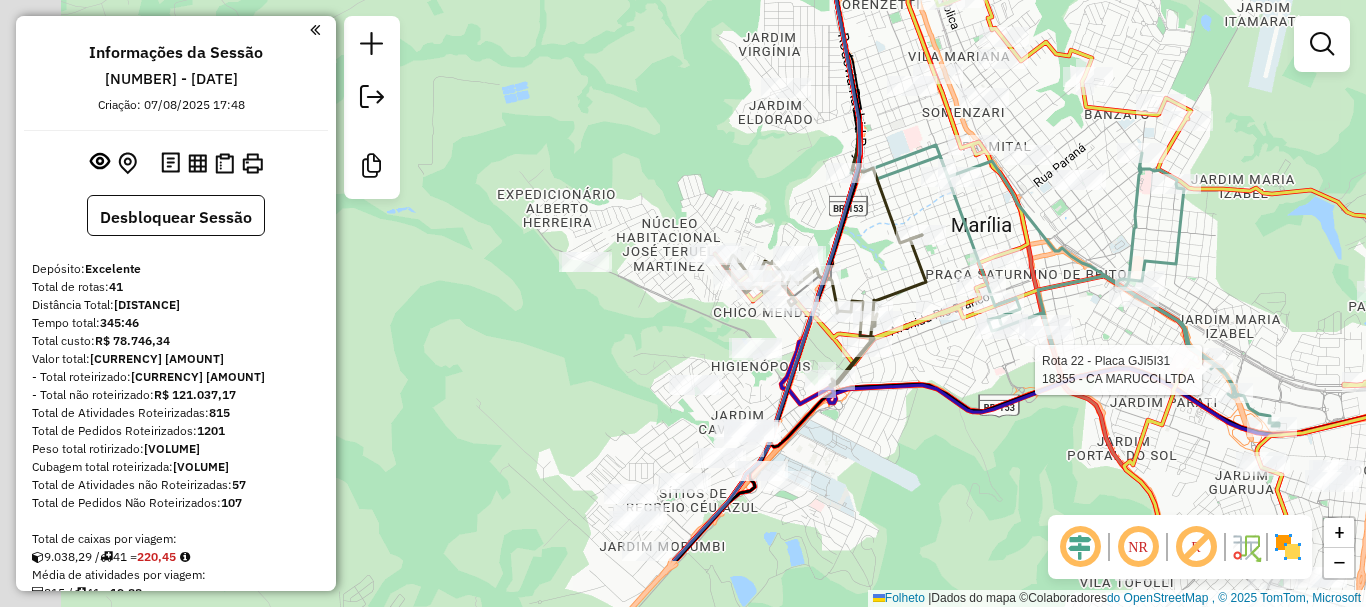 drag, startPoint x: 911, startPoint y: 382, endPoint x: 984, endPoint y: 336, distance: 86.28442 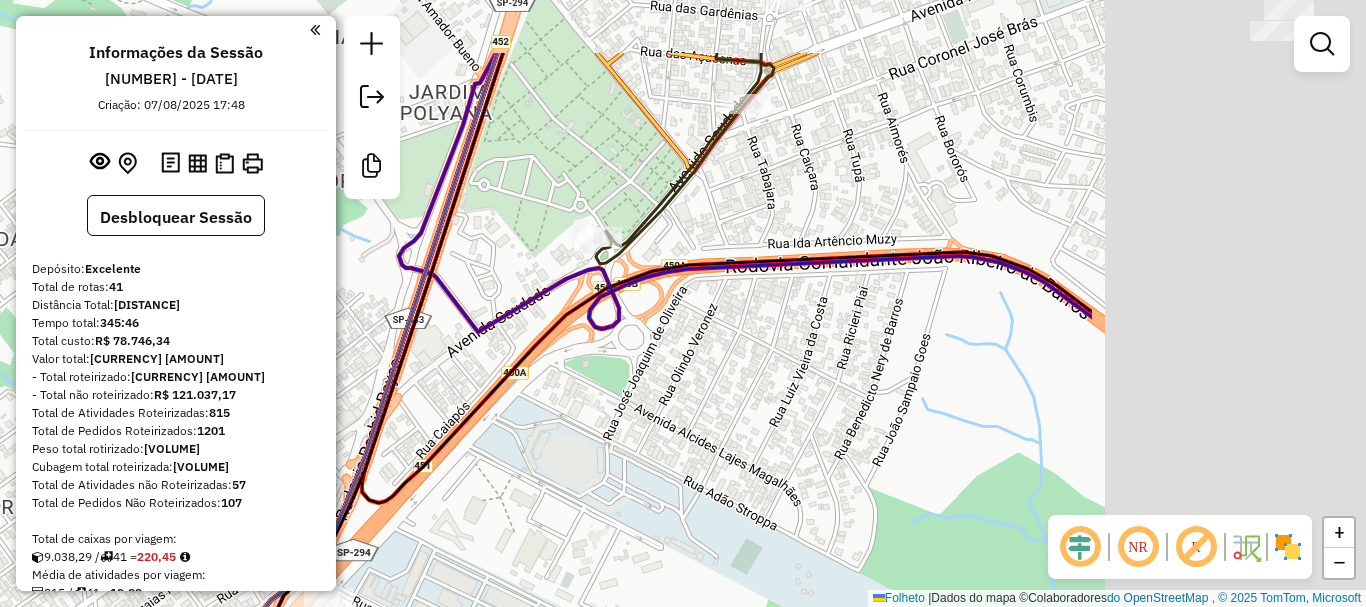 click on "Rota [NUMBER] - Placa [PLATE] [POSTAL_CODE] - [NAME] Janela de atendimento Grau de atendimento Capacidade Transportadoras Veículos Cliente Pedidos Rotas Selecione os dias da semana para filtrar as janelas de atendimento Segmento Ter Qua Qui Sexo Sáb Dom Informe o período da janela de atendimento: De: Comeu: Filtrar exatamente a janela do cliente Considerar janela de atendimento padrão Selecione os dias da semana para filtrar as notas de atendimento Segmento Ter Qua Qui Sexo Sáb Dom Considerar clientes sem dia de atendimento cadastrado Clientes fora do dia de atendimento selecionado Filtre as atividades entre os valores definidos abaixo: Peso mínimo: Peso máximo: Cubagem mínima: Cubagem máxima: De: Comeu: Filtre as atividades entre o tempo de atendimento definido abaixo: De: Comeu: Considerar capacidade total de clientes não roteirizados Transportadora: Selecione um ou mais itens Tipo de veículo: Selecione um ou mais itens Veículo: Selecione um ou mais itens Motorista: Selecione um ou mais itens Nome:" 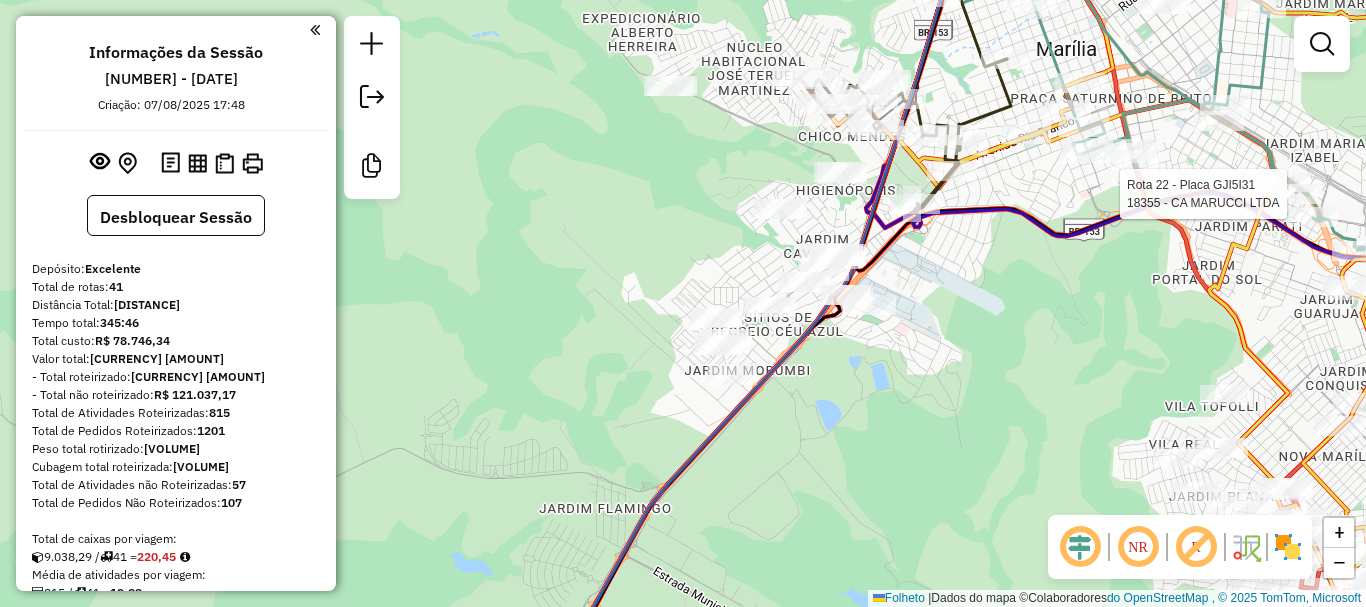 drag, startPoint x: 645, startPoint y: 264, endPoint x: 690, endPoint y: 245, distance: 48.8467 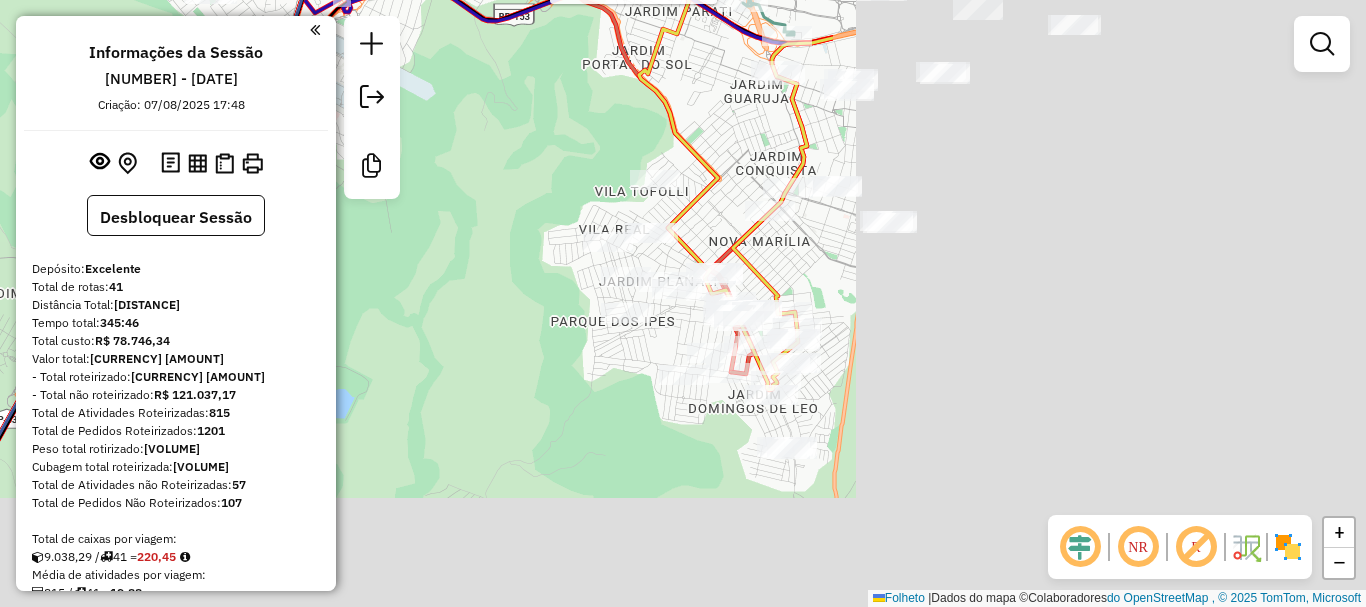 drag, startPoint x: 1128, startPoint y: 225, endPoint x: 397, endPoint y: 83, distance: 744.66437 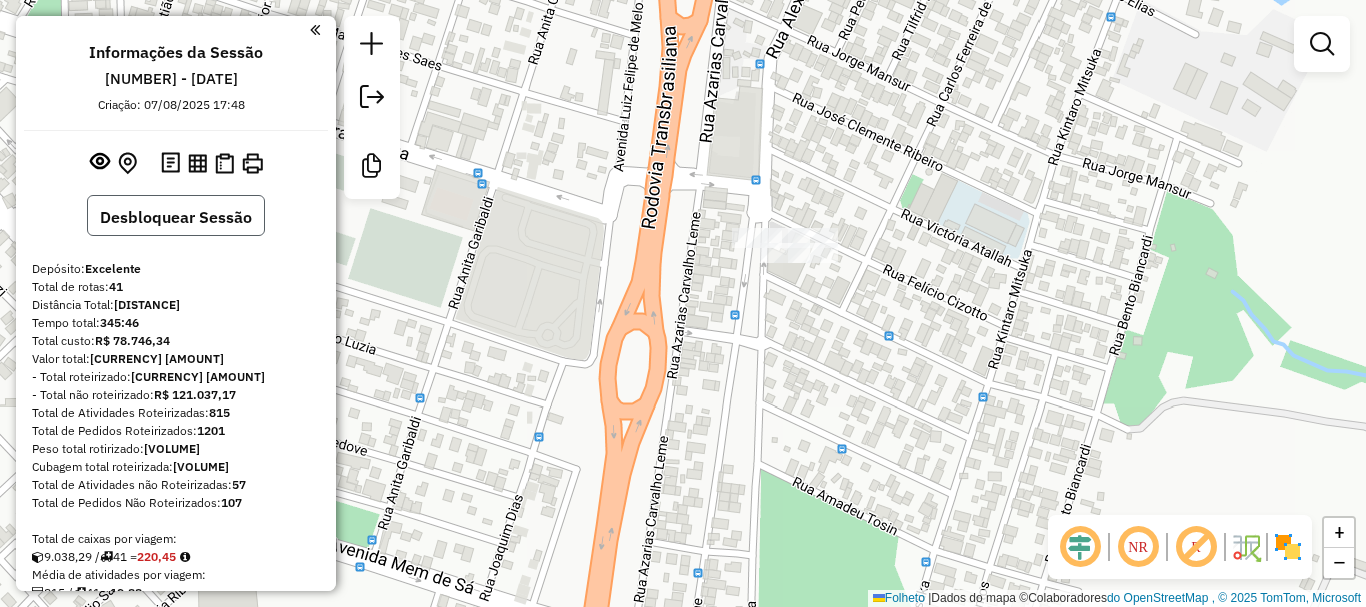 click on "Desbloquear Sessão" at bounding box center [176, 217] 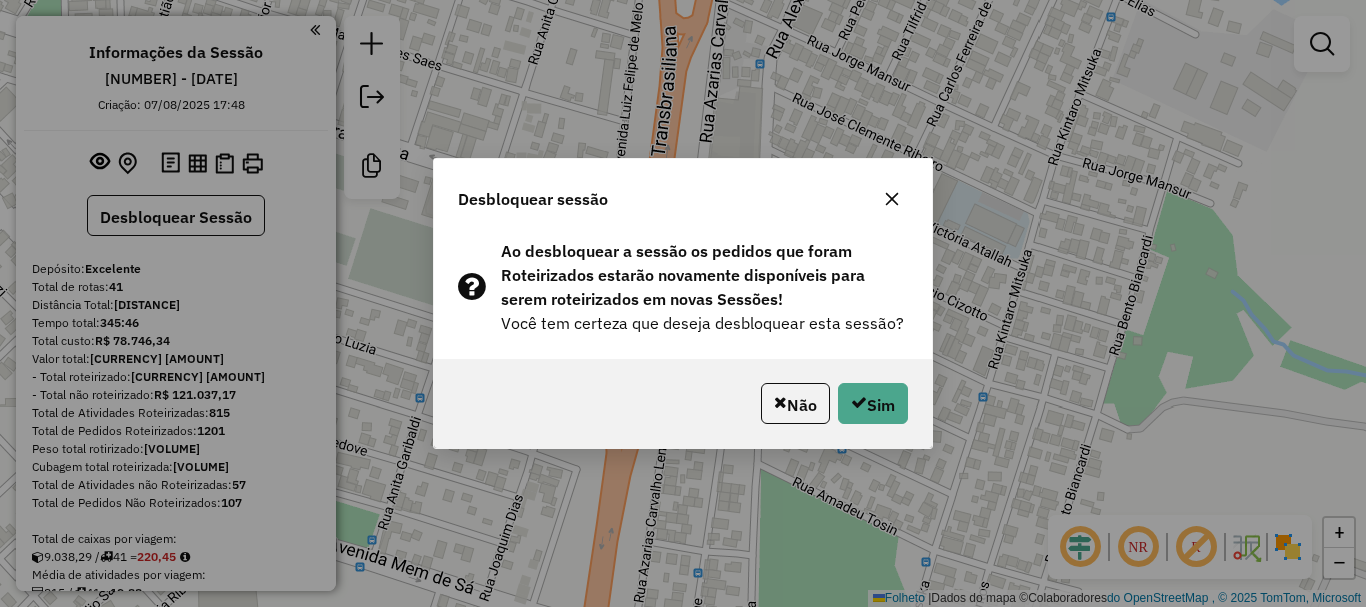 click 